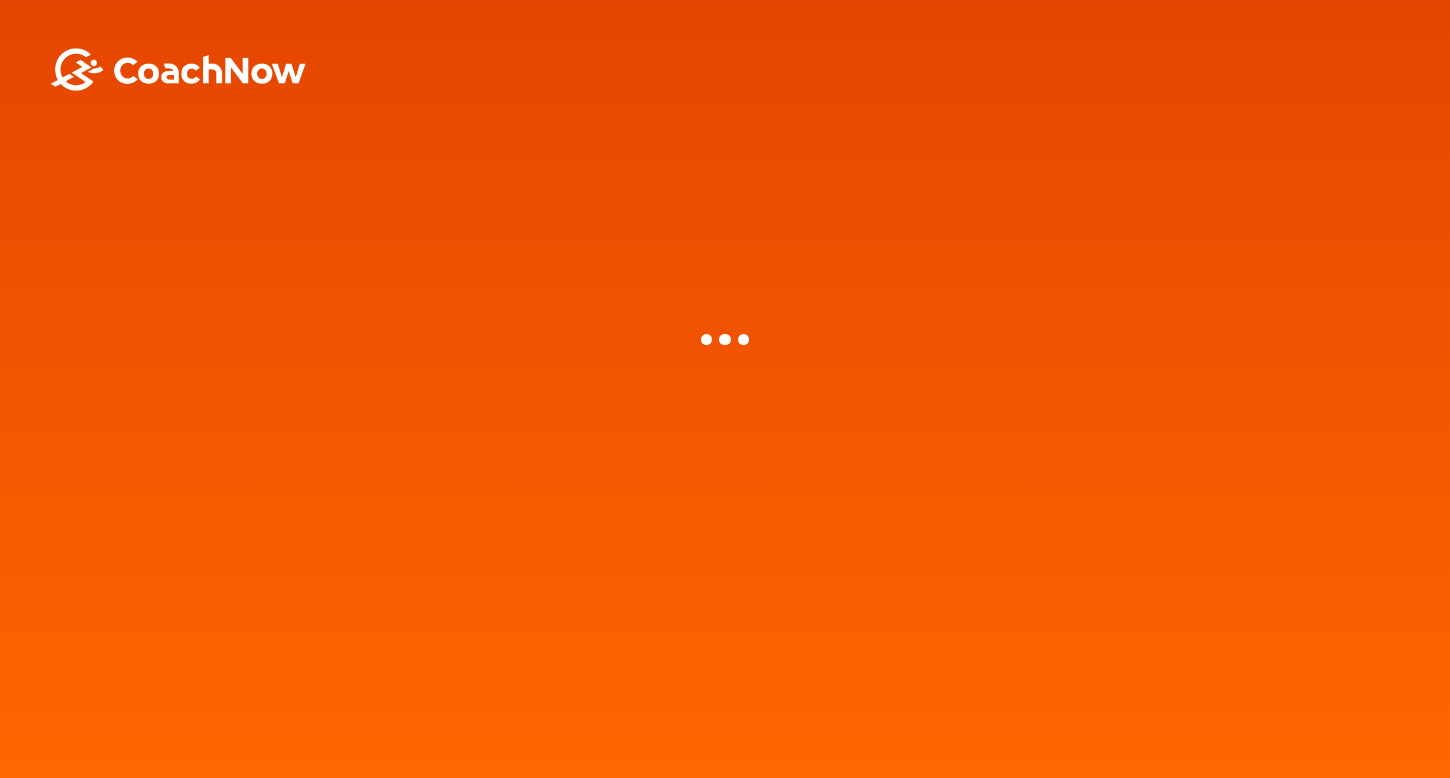 scroll, scrollTop: 0, scrollLeft: 0, axis: both 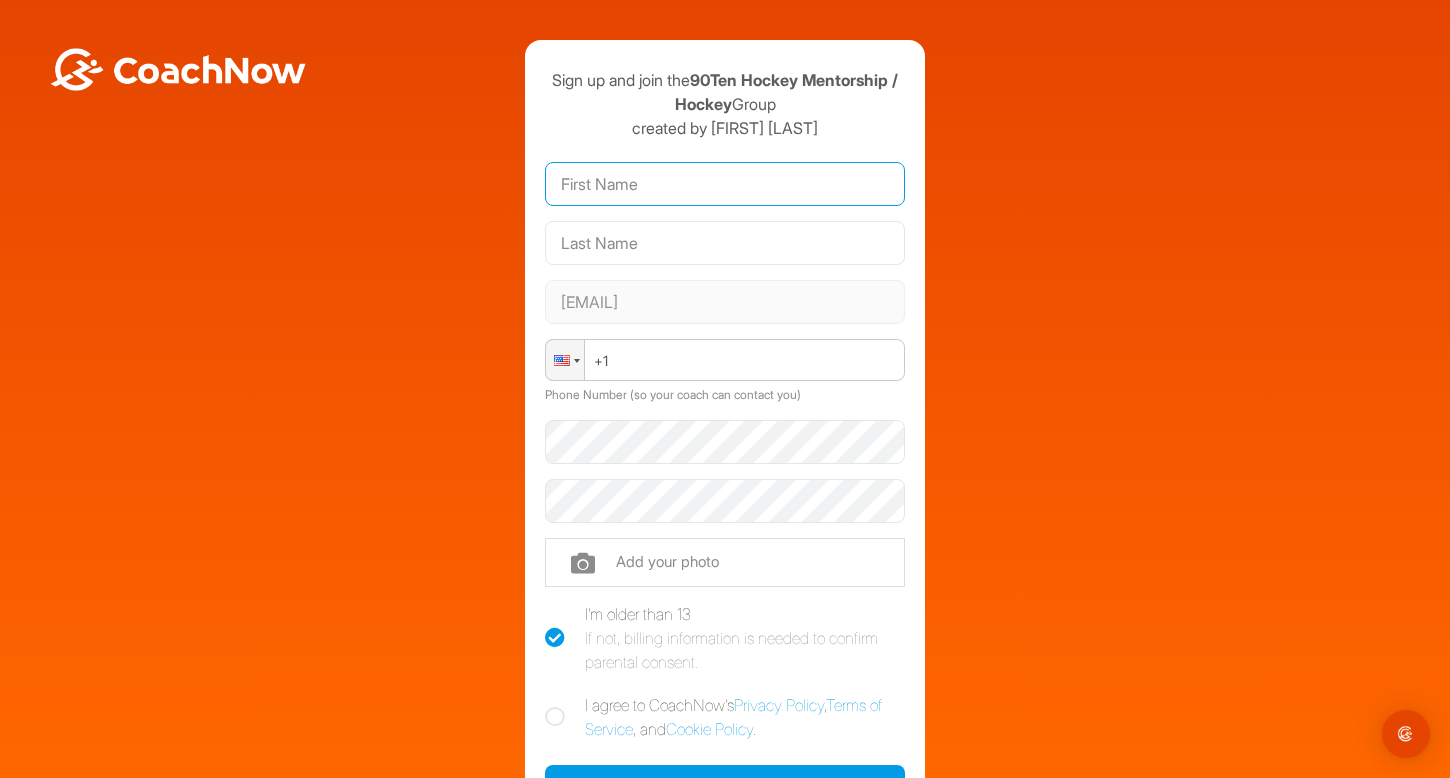 click at bounding box center (725, 184) 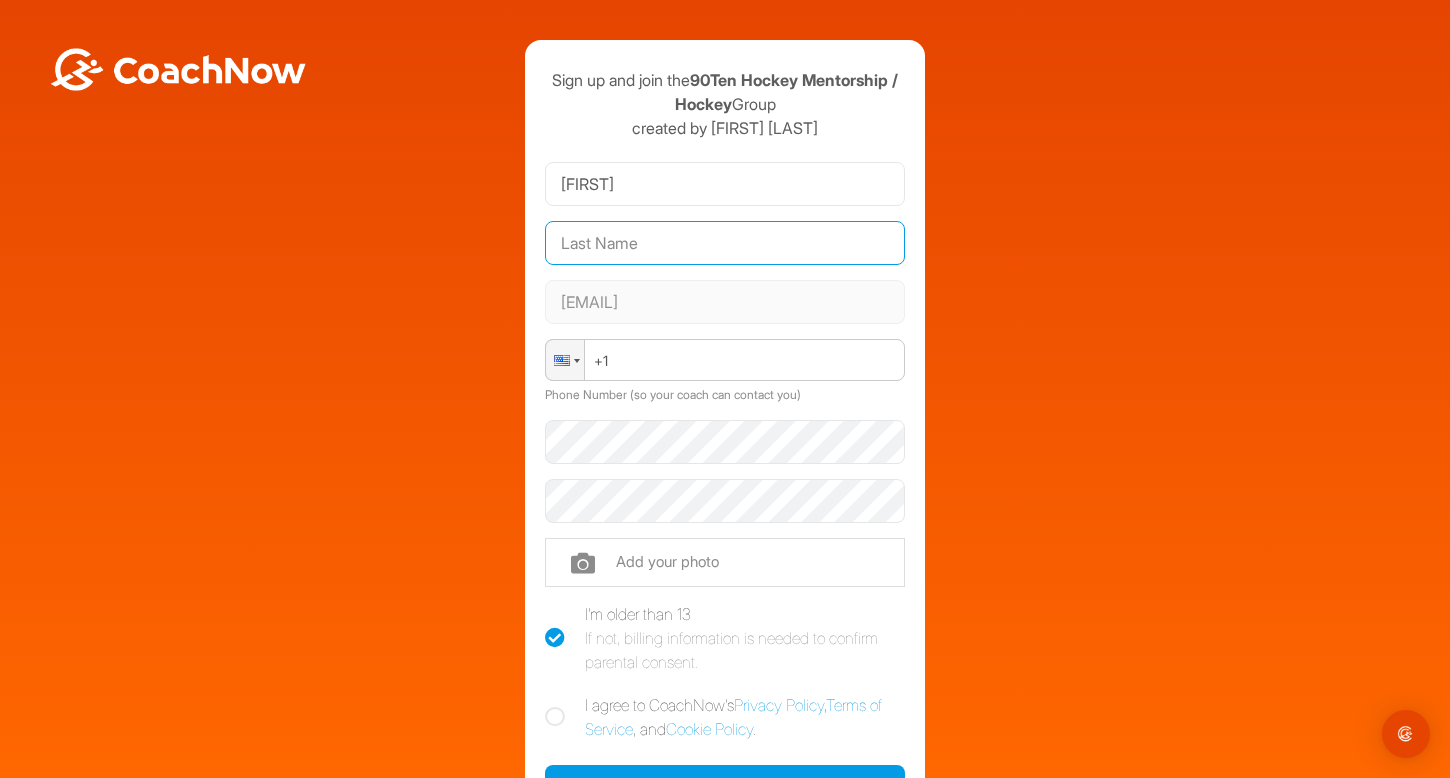 type on "[LAST]" 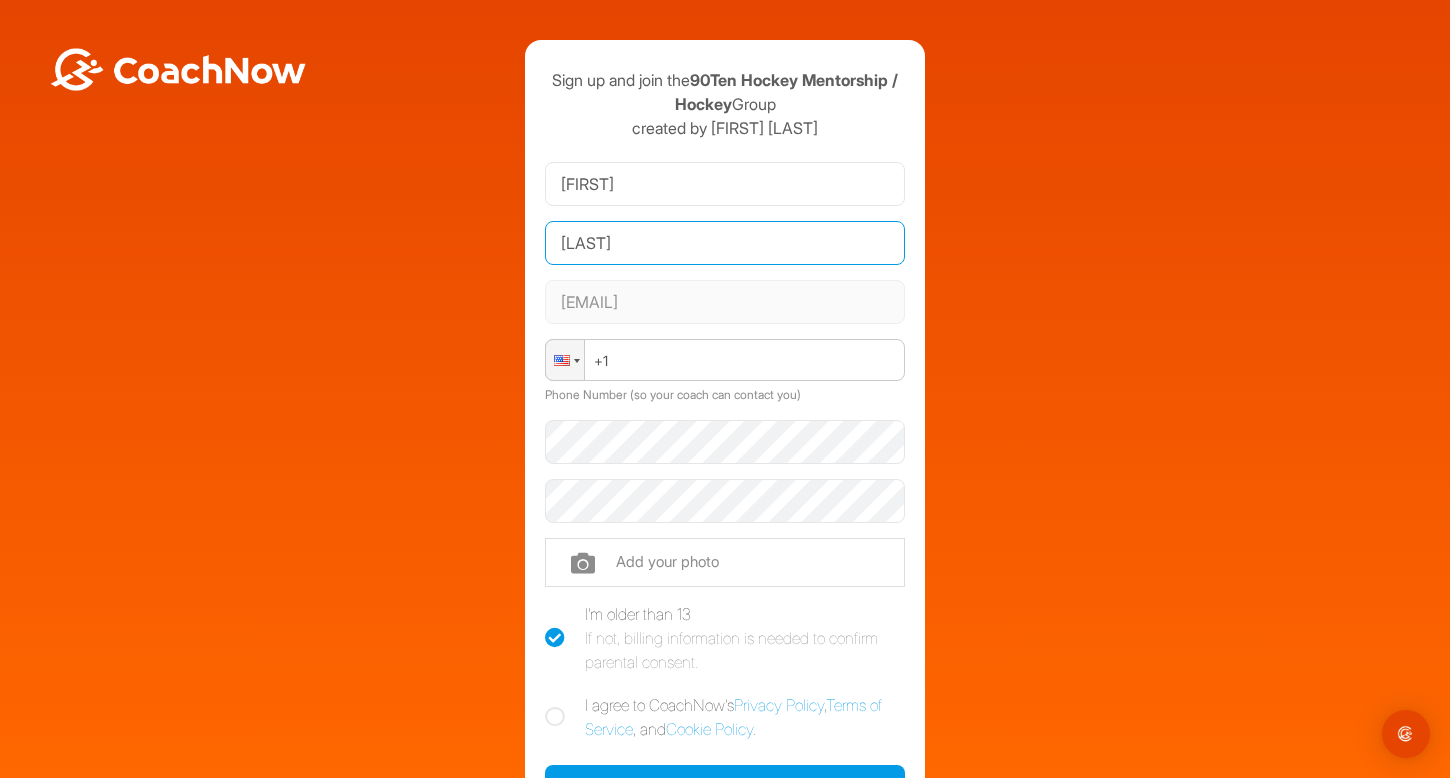 click on "[LAST]" at bounding box center [725, 243] 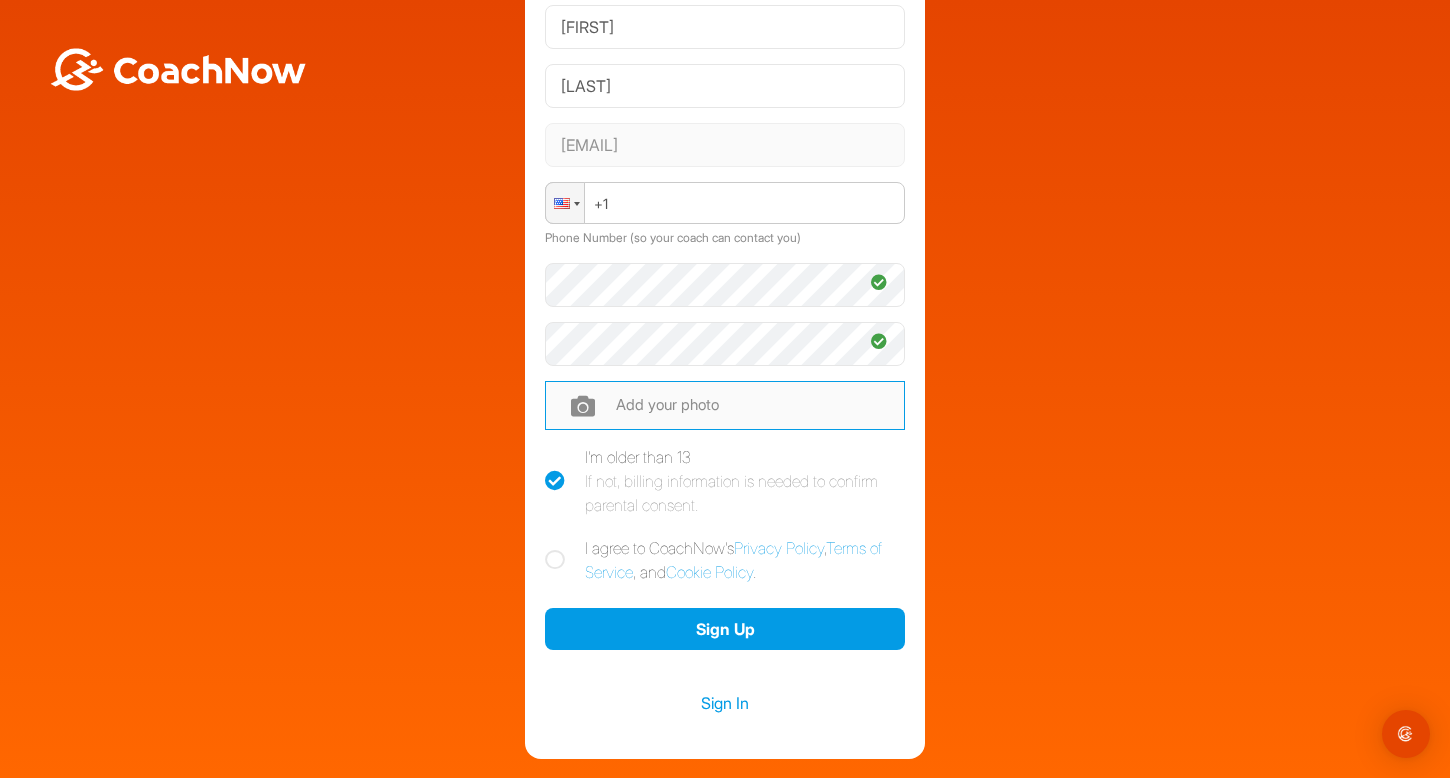 scroll, scrollTop: 160, scrollLeft: 0, axis: vertical 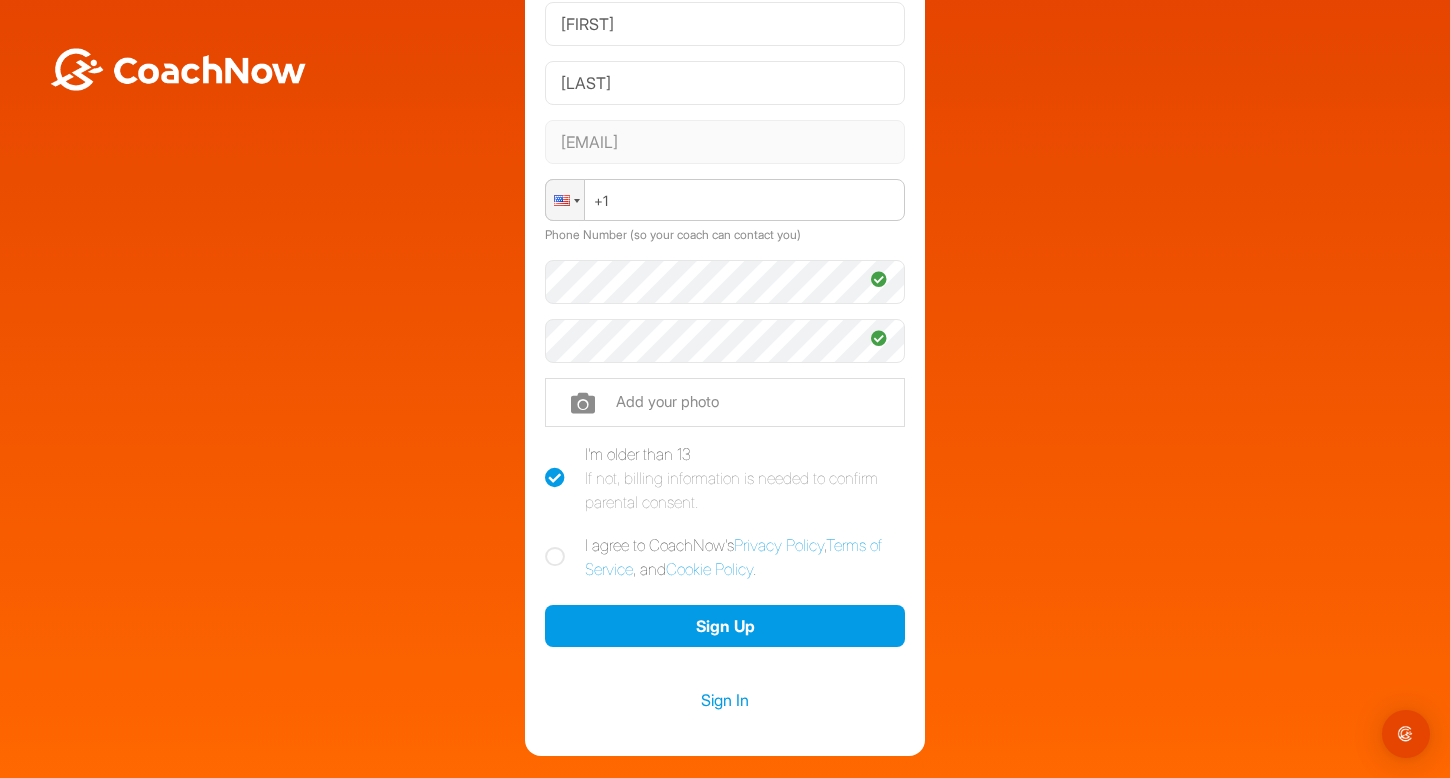 click at bounding box center [555, 557] 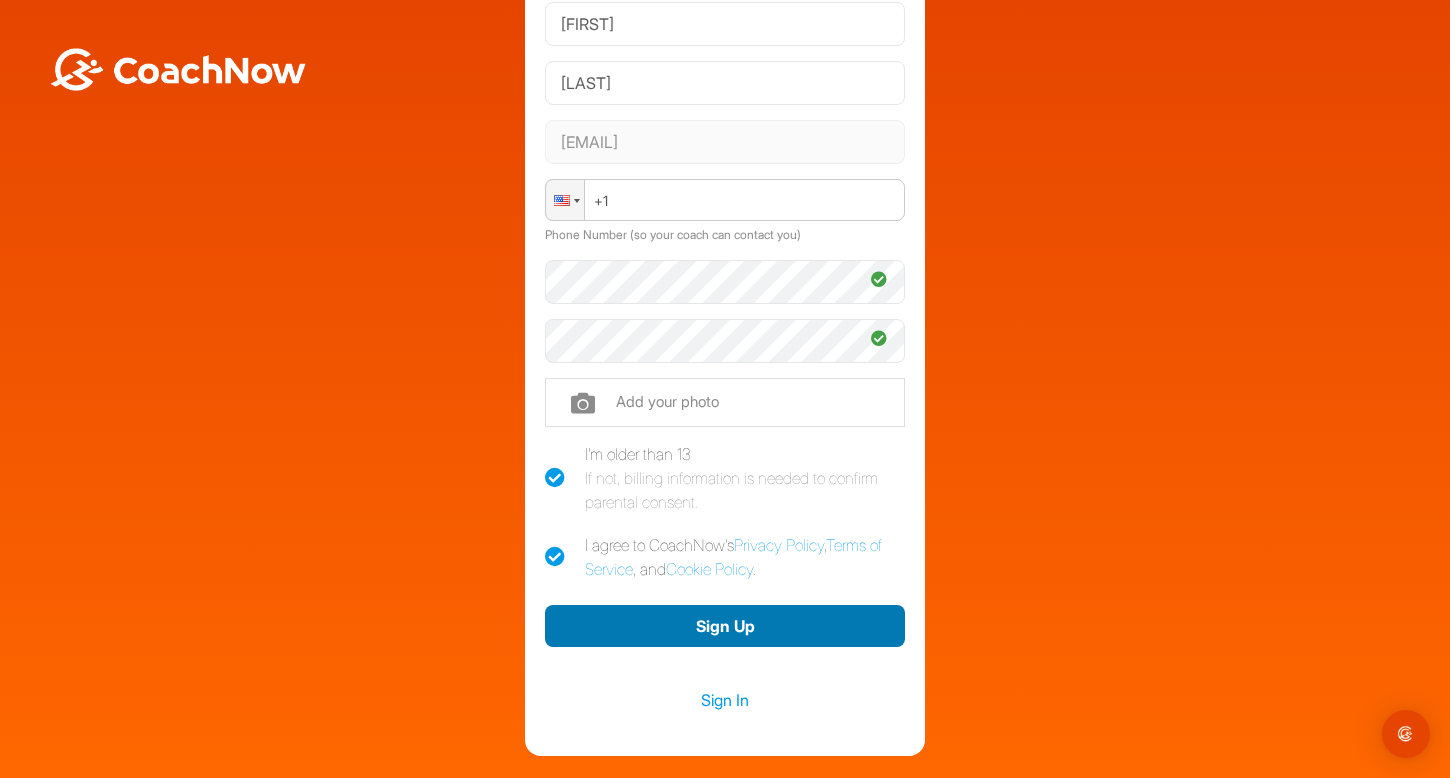 click on "Sign Up" at bounding box center (725, 626) 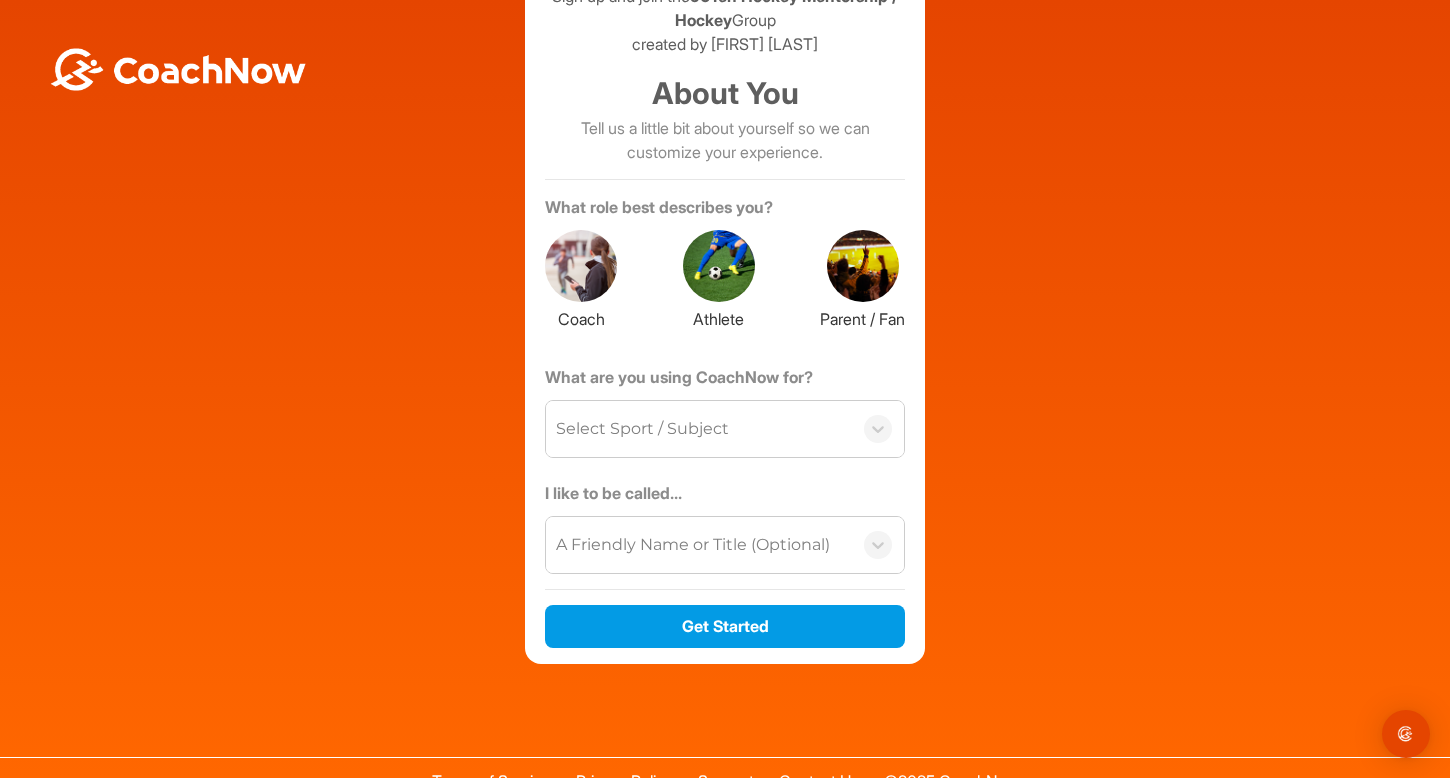 scroll, scrollTop: 110, scrollLeft: 0, axis: vertical 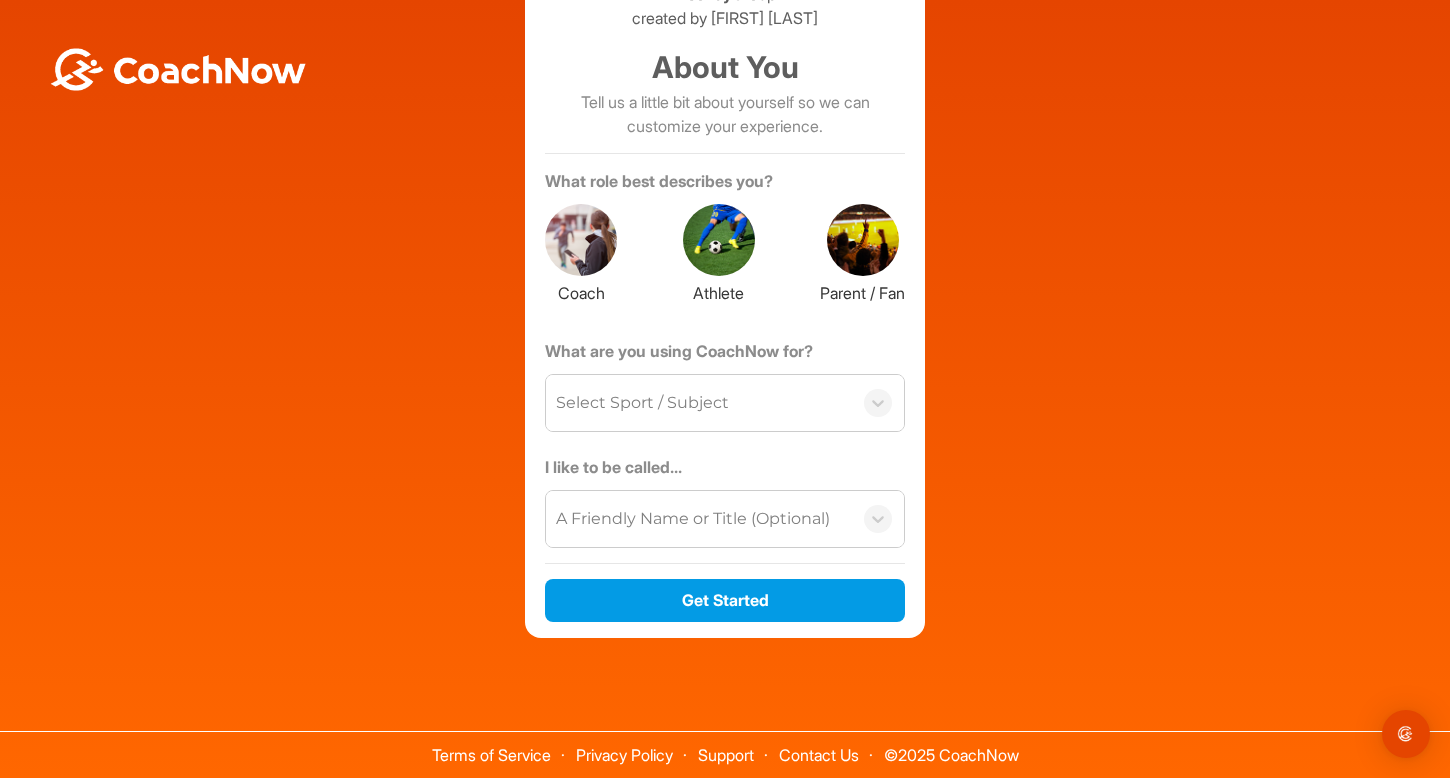 click at bounding box center [863, 240] 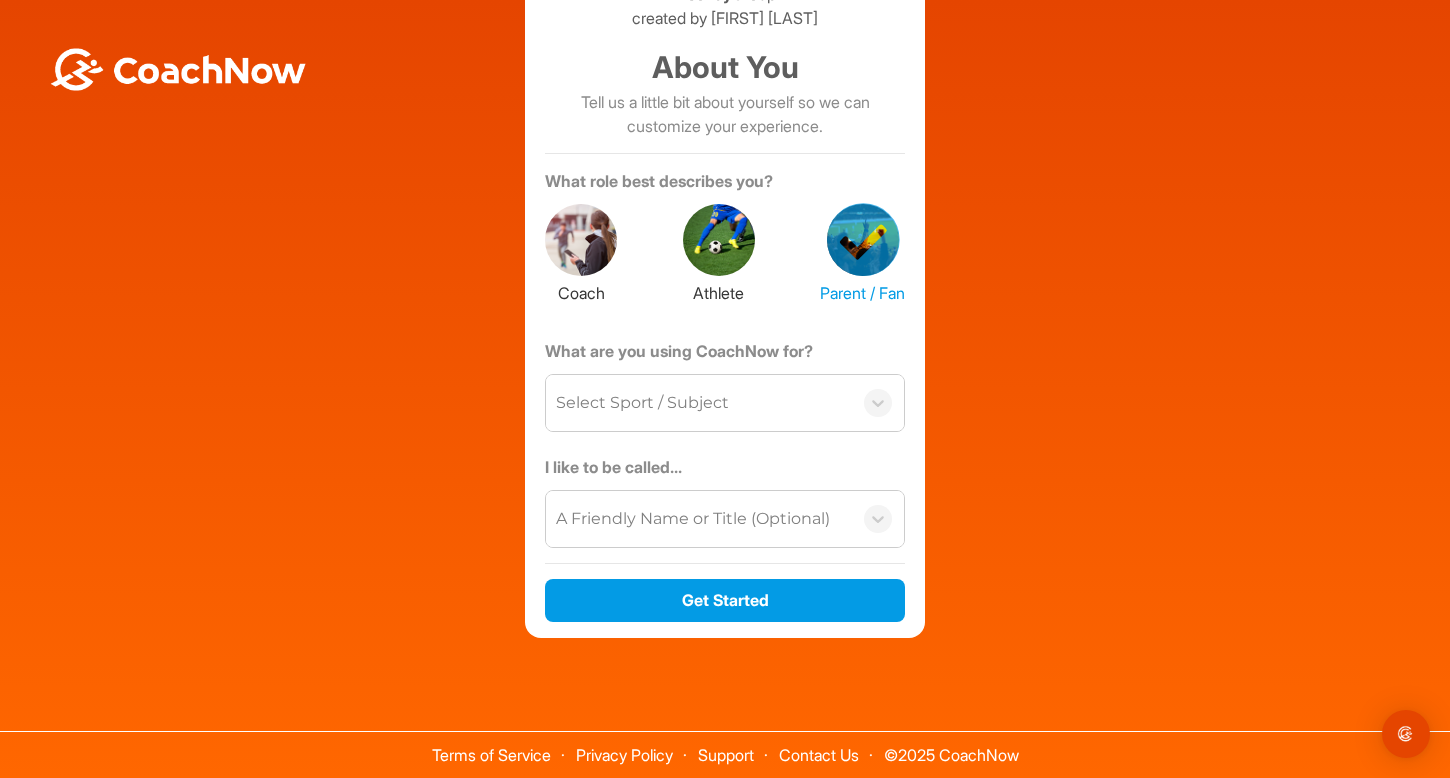 click on "Select Sport / Subject" at bounding box center (642, 403) 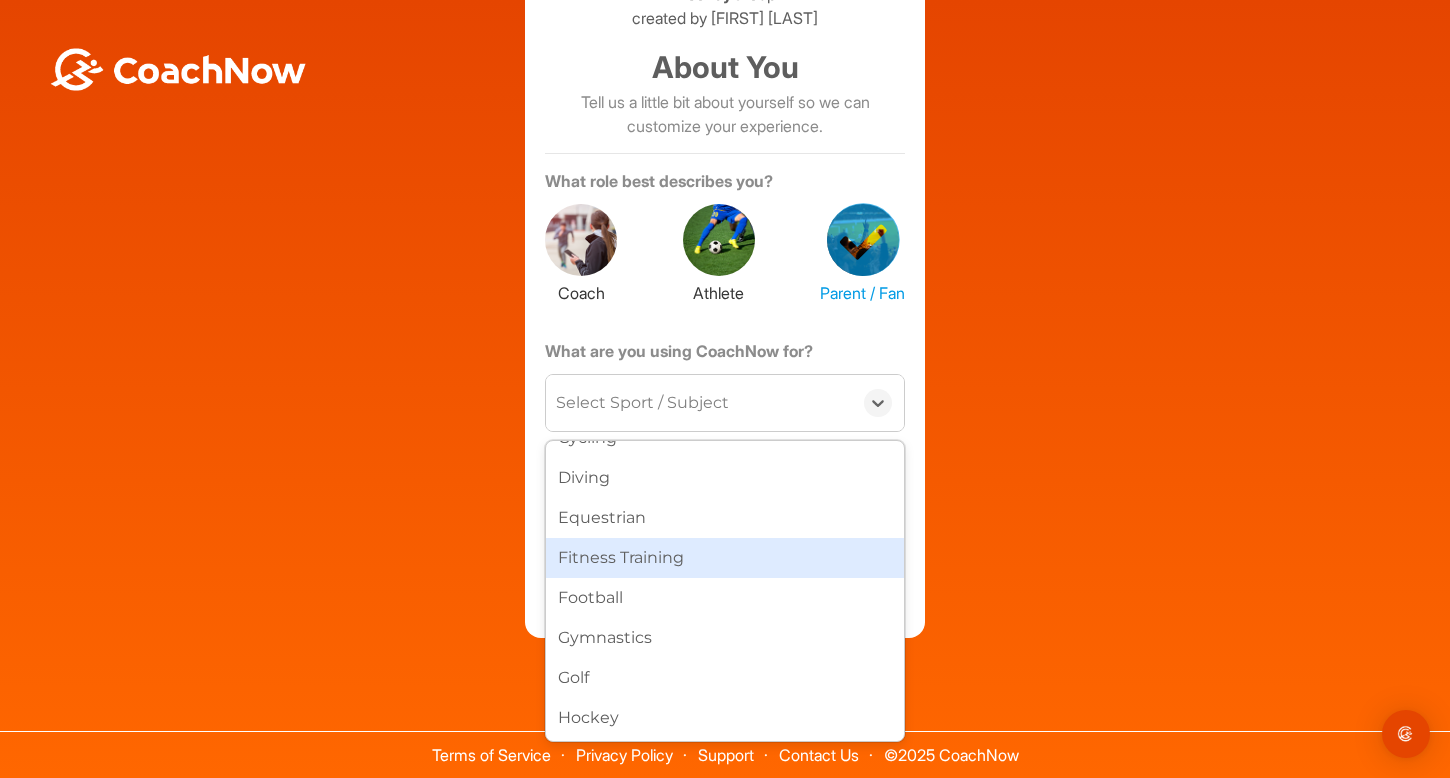 scroll, scrollTop: 517, scrollLeft: 0, axis: vertical 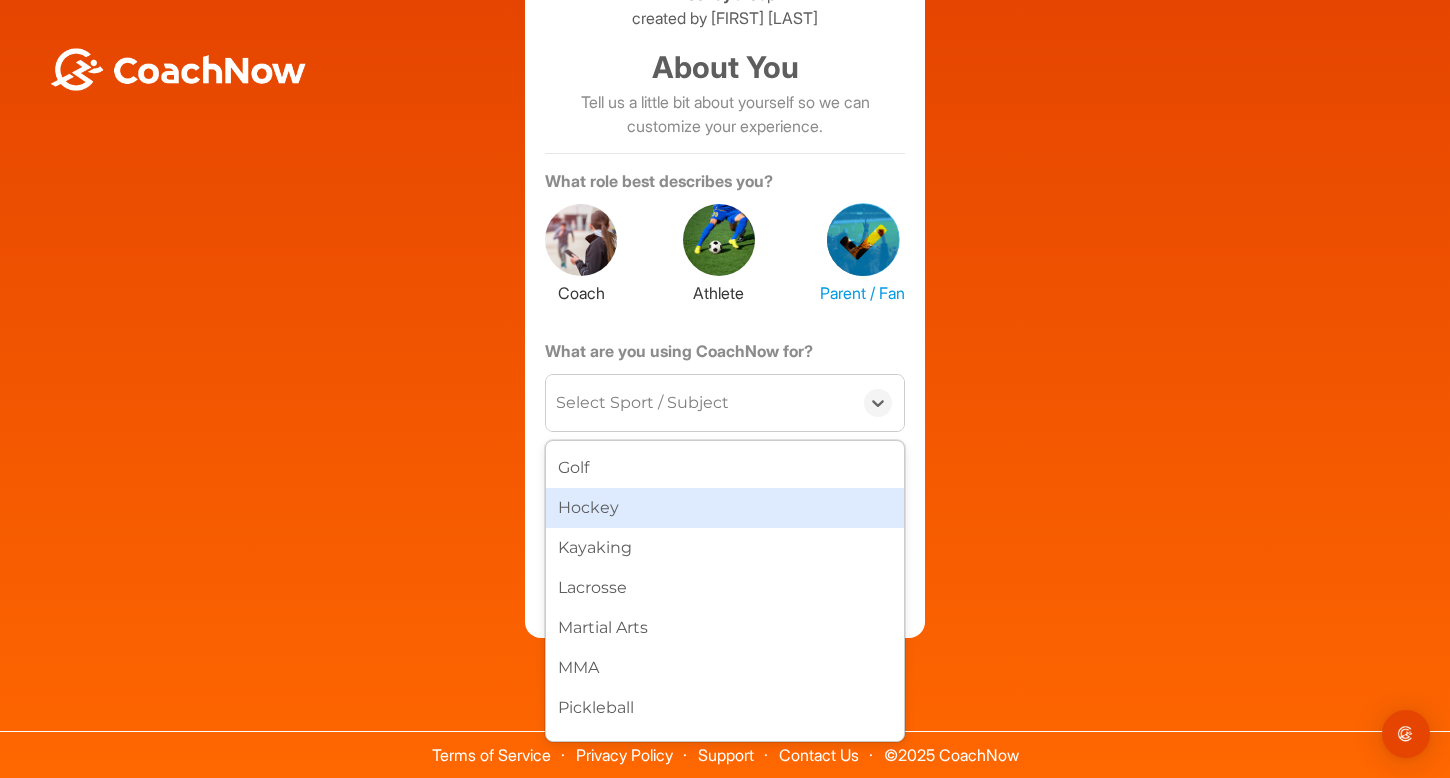 click on "Hockey" at bounding box center [725, 508] 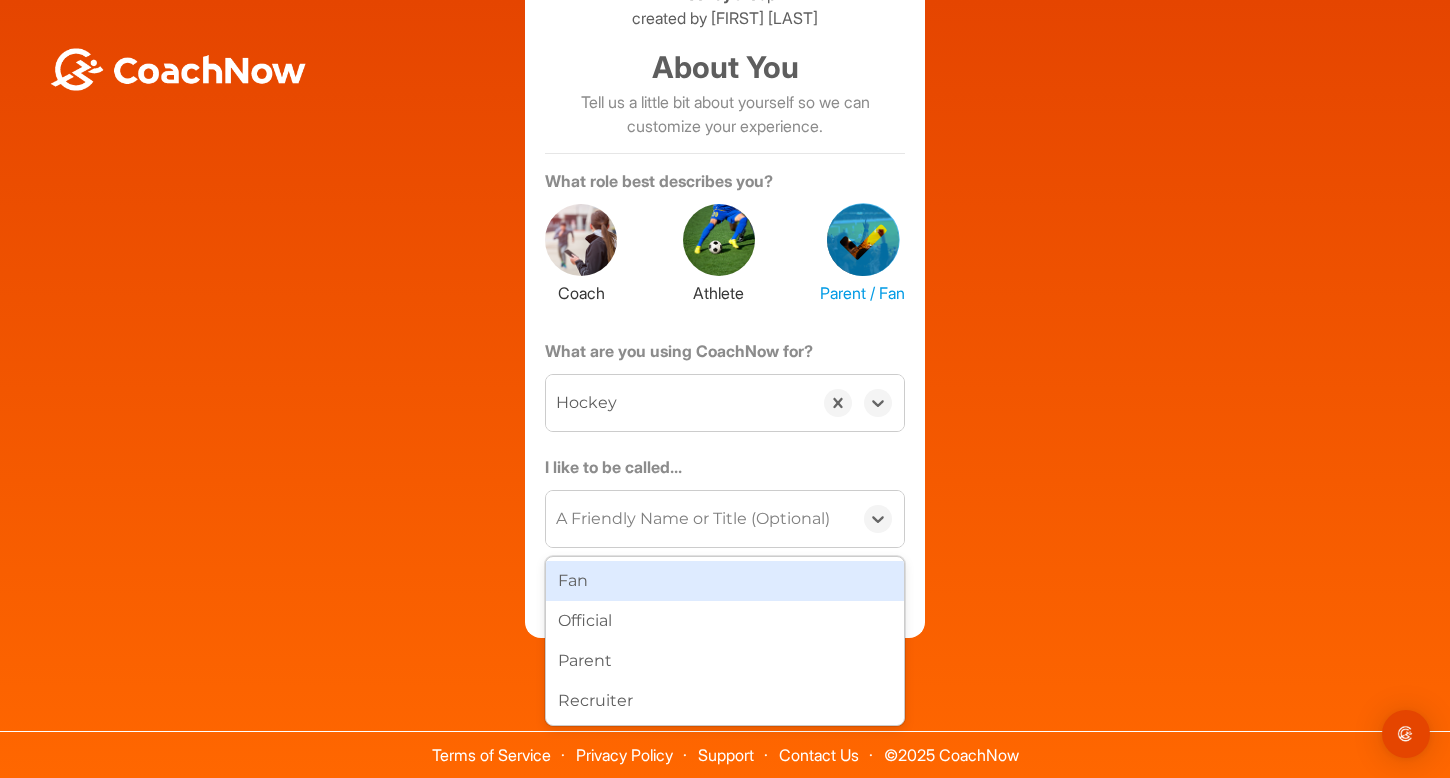 click on "A Friendly Name or Title (Optional)" at bounding box center (693, 519) 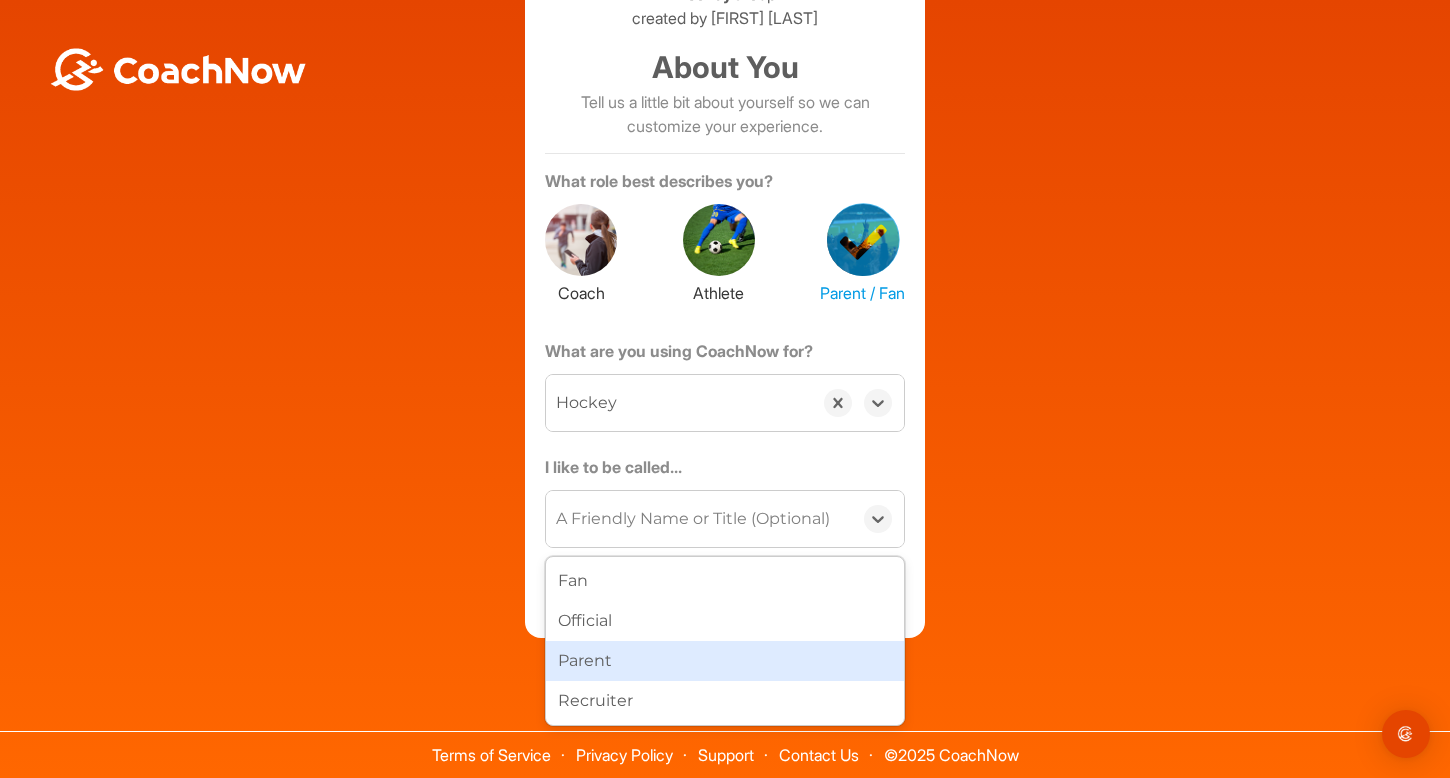 click on "Parent" at bounding box center [725, 661] 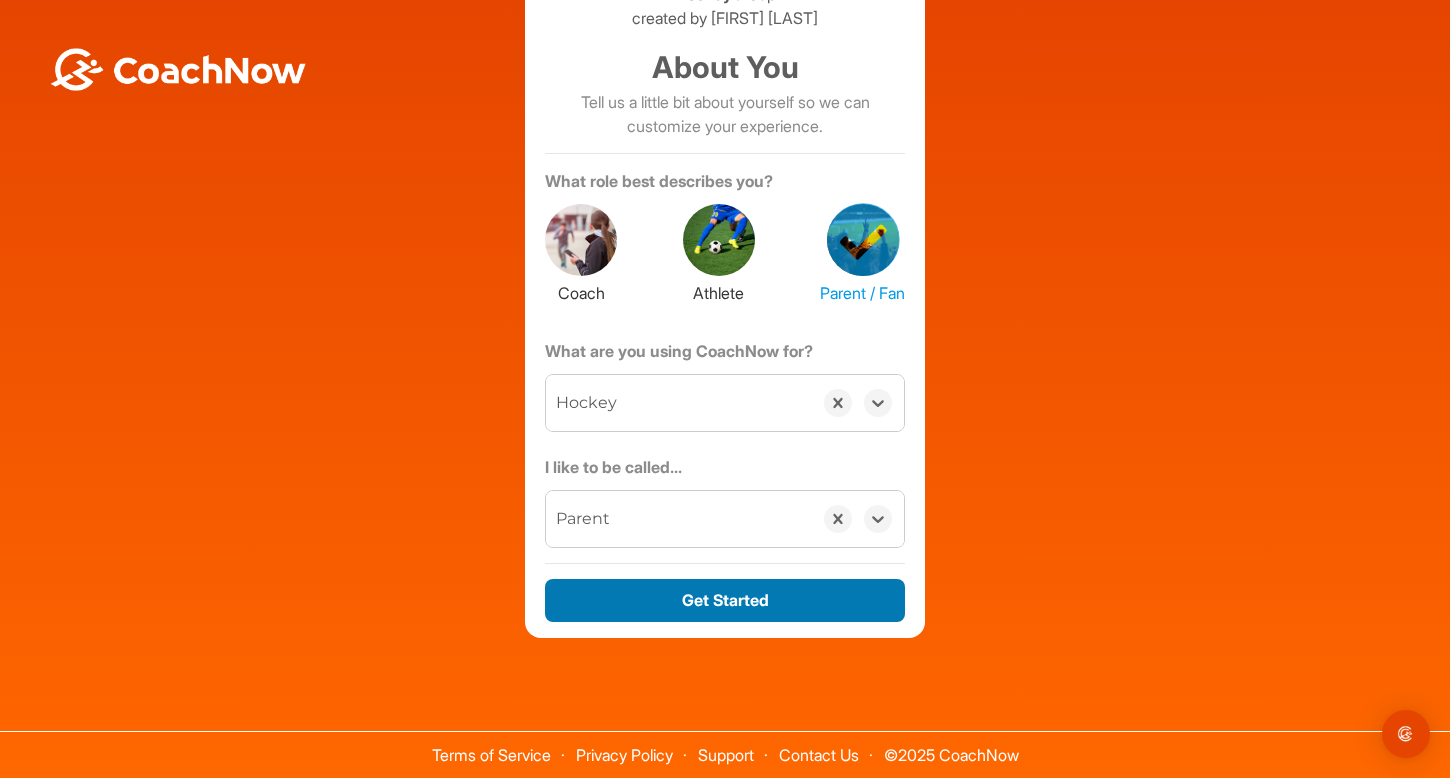 click on "Get Started" at bounding box center [725, 600] 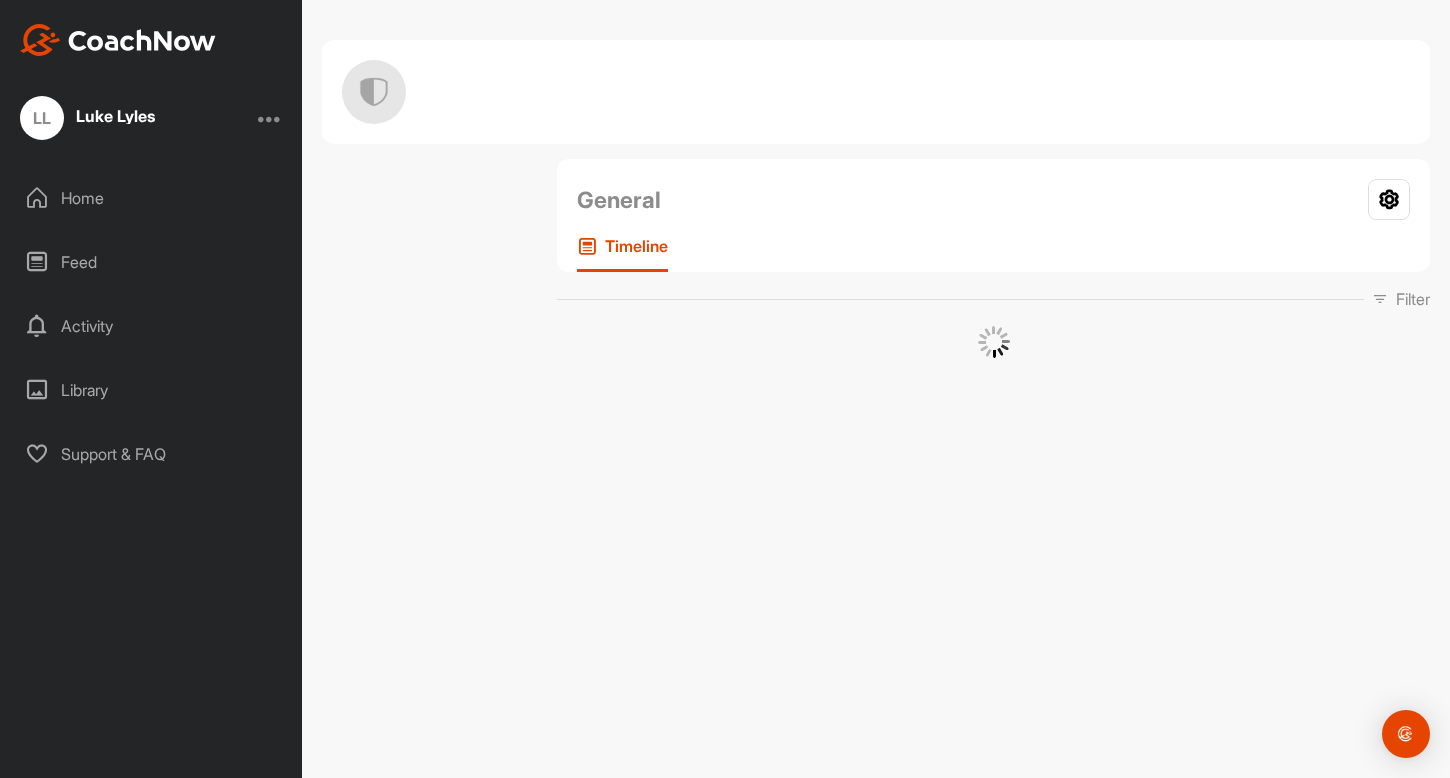 scroll, scrollTop: 0, scrollLeft: 0, axis: both 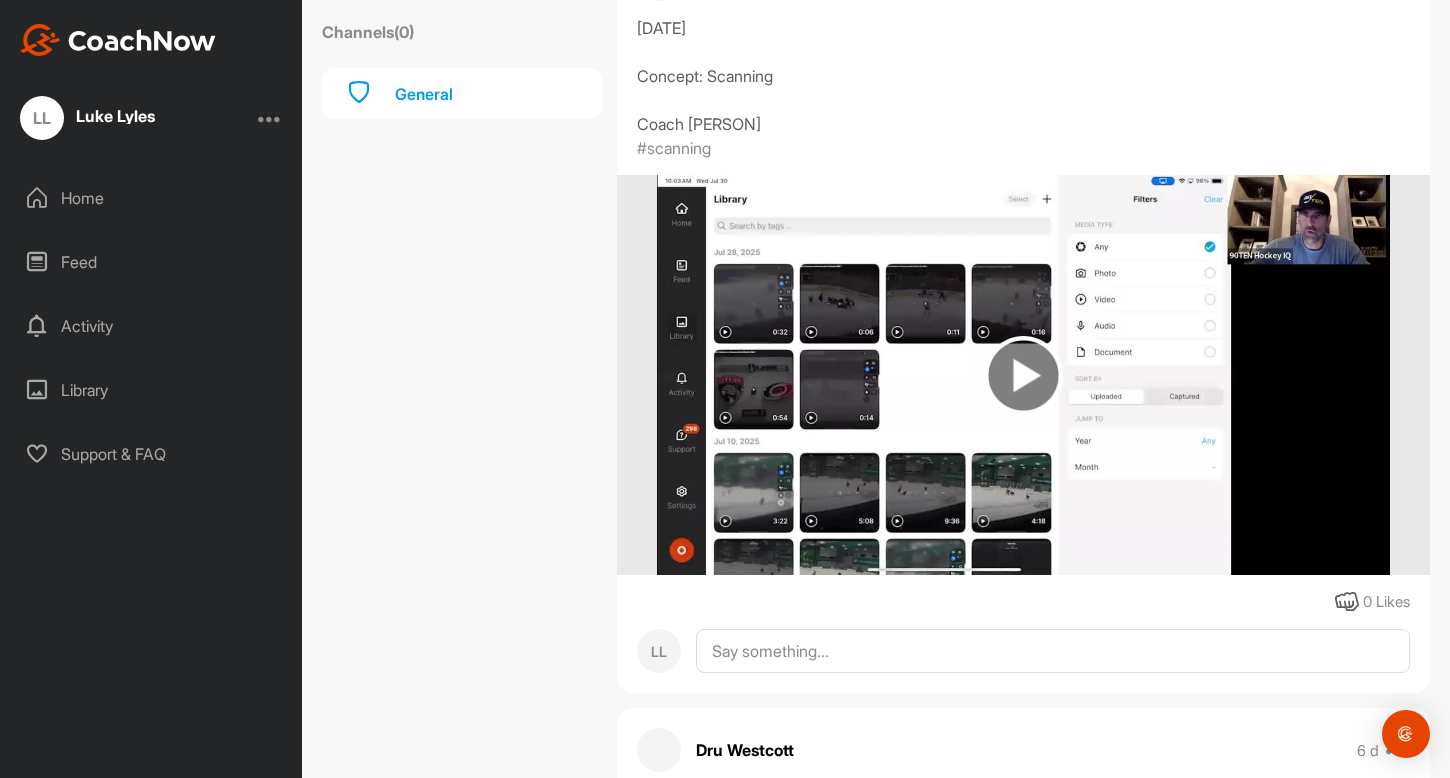 click at bounding box center (1023, 375) 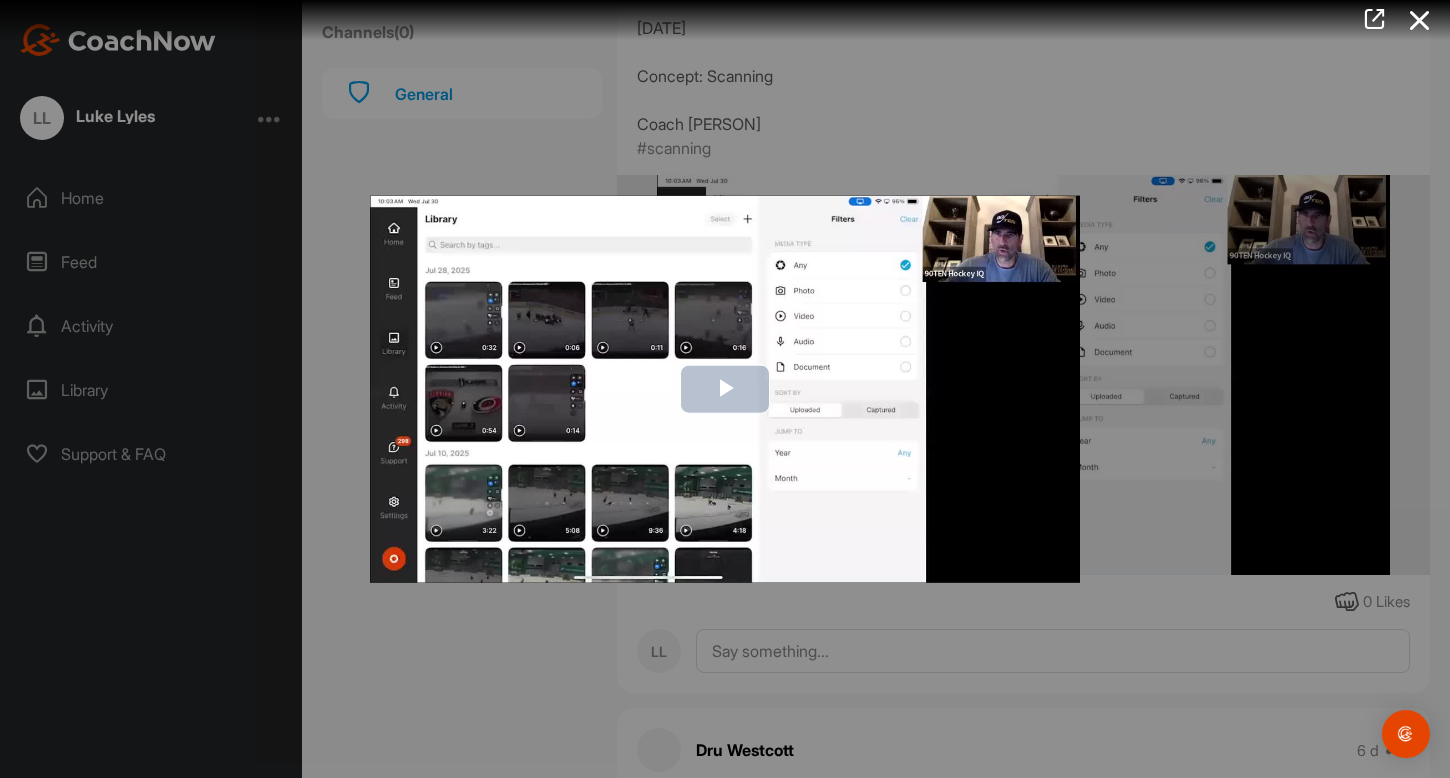 click at bounding box center [725, 389] 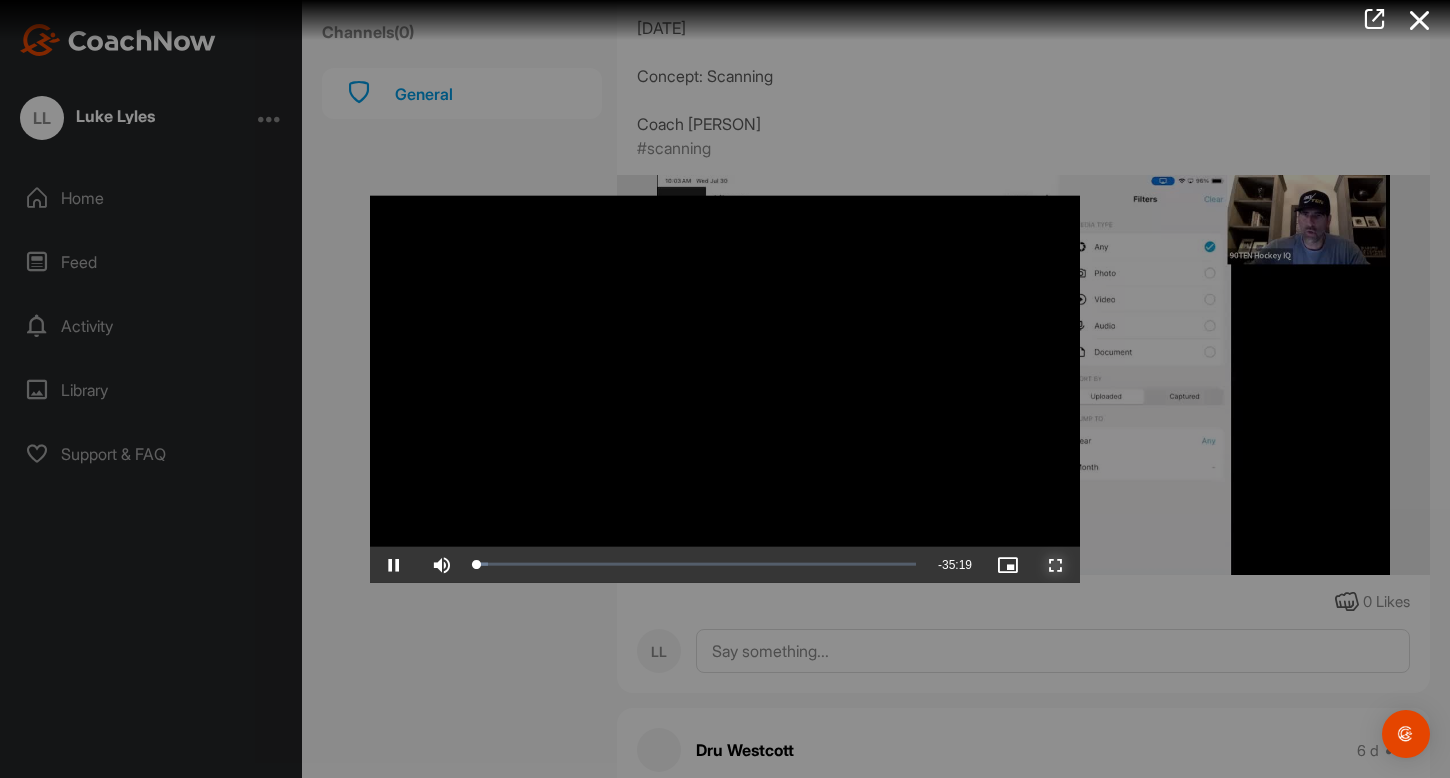 click at bounding box center [1056, 564] 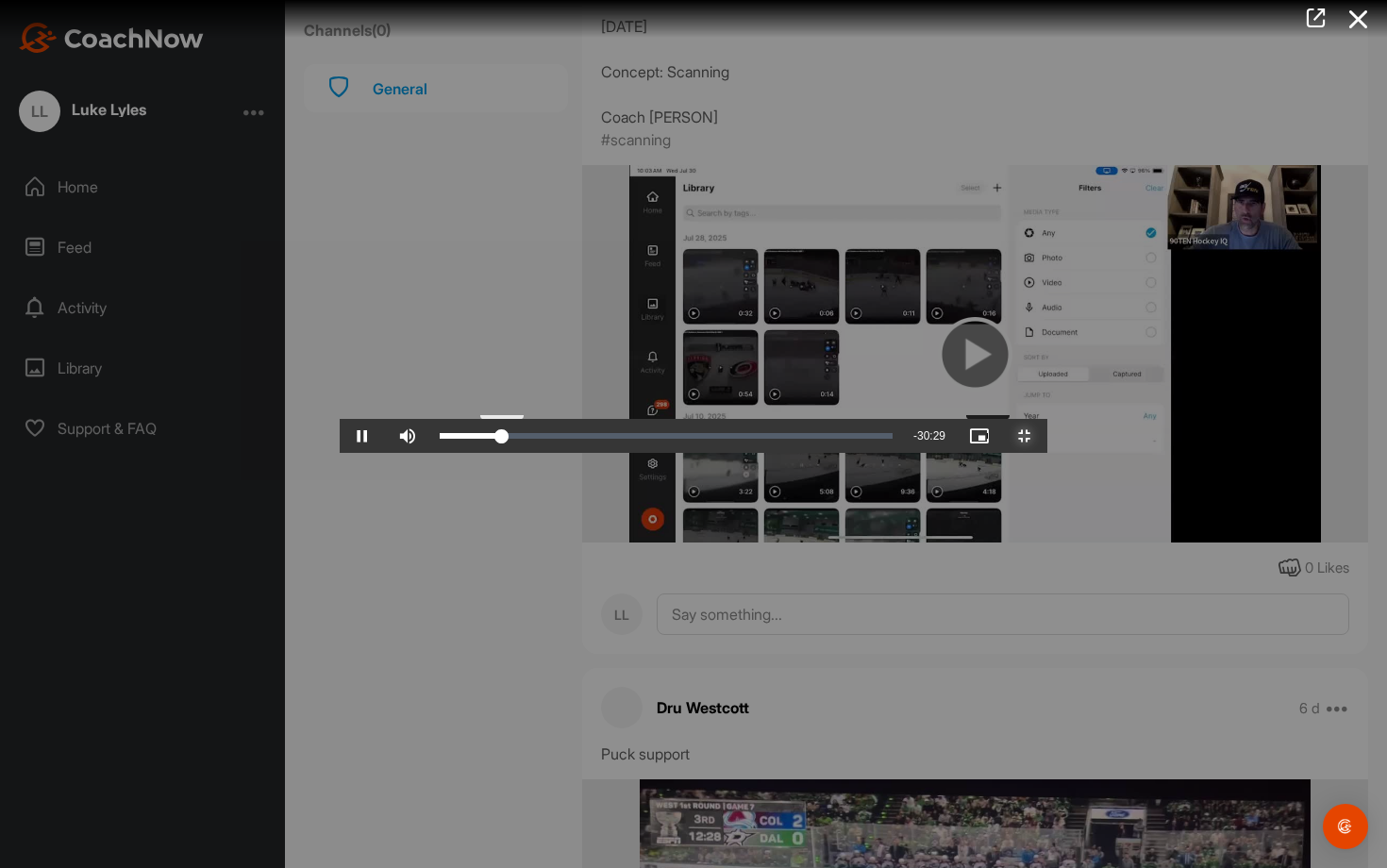click on "17:05" at bounding box center (987, 436) 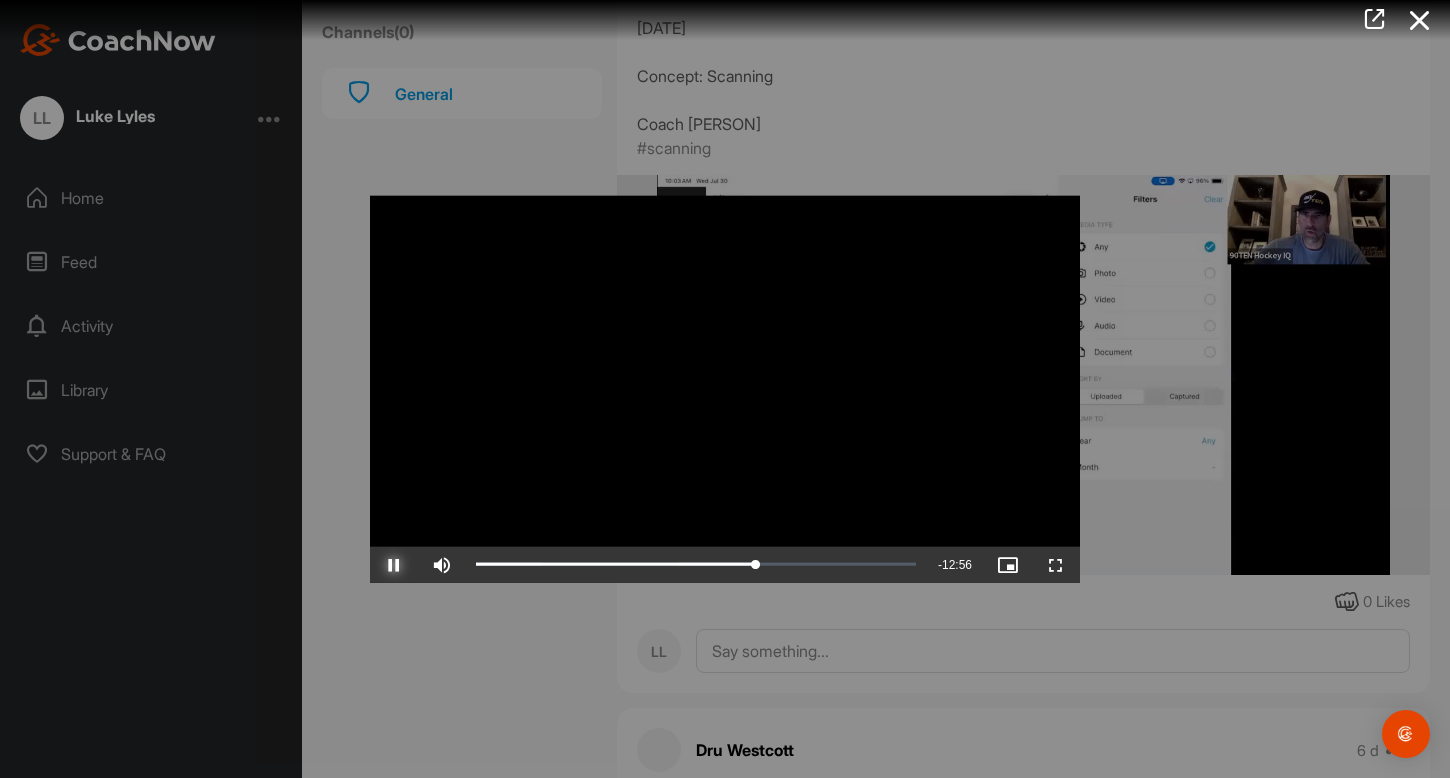 click at bounding box center (394, 564) 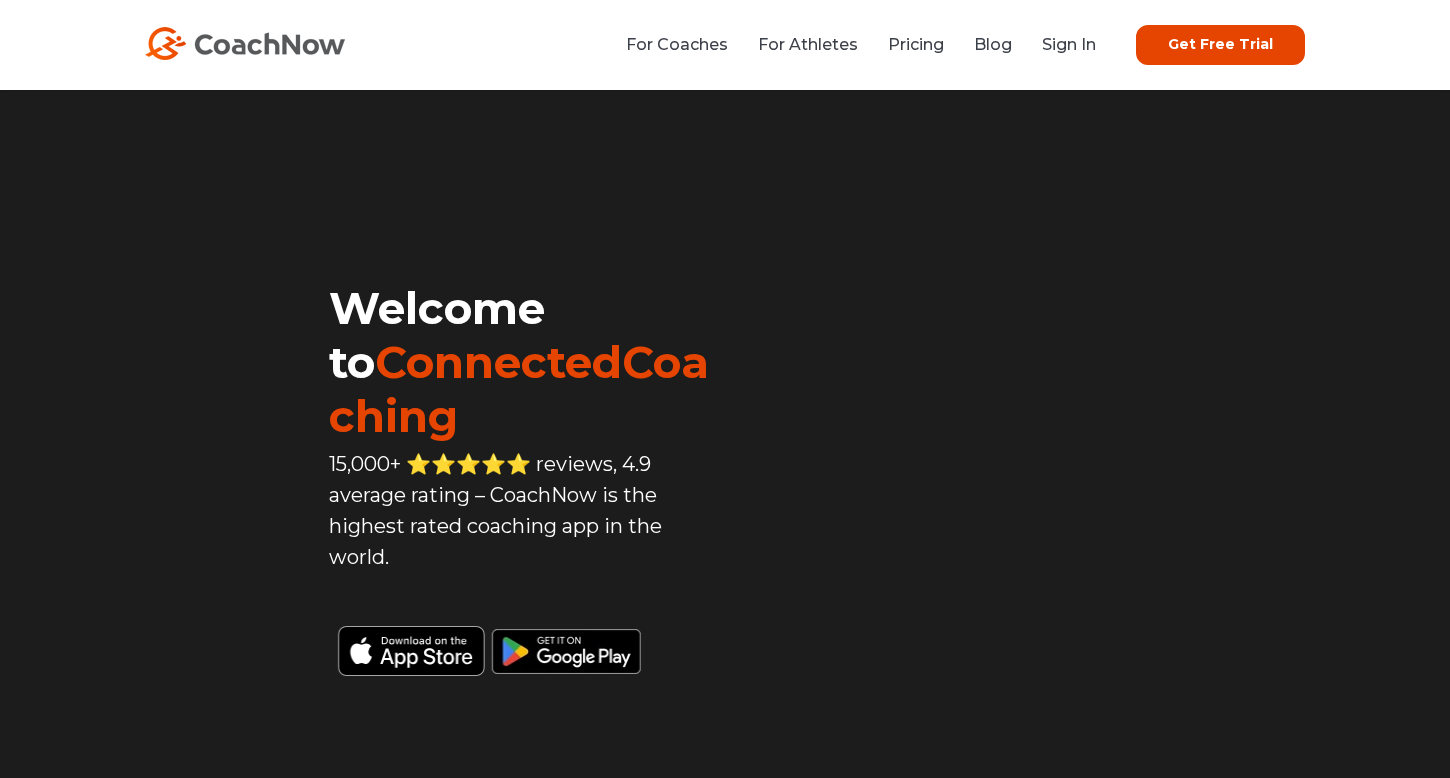 scroll, scrollTop: 0, scrollLeft: 0, axis: both 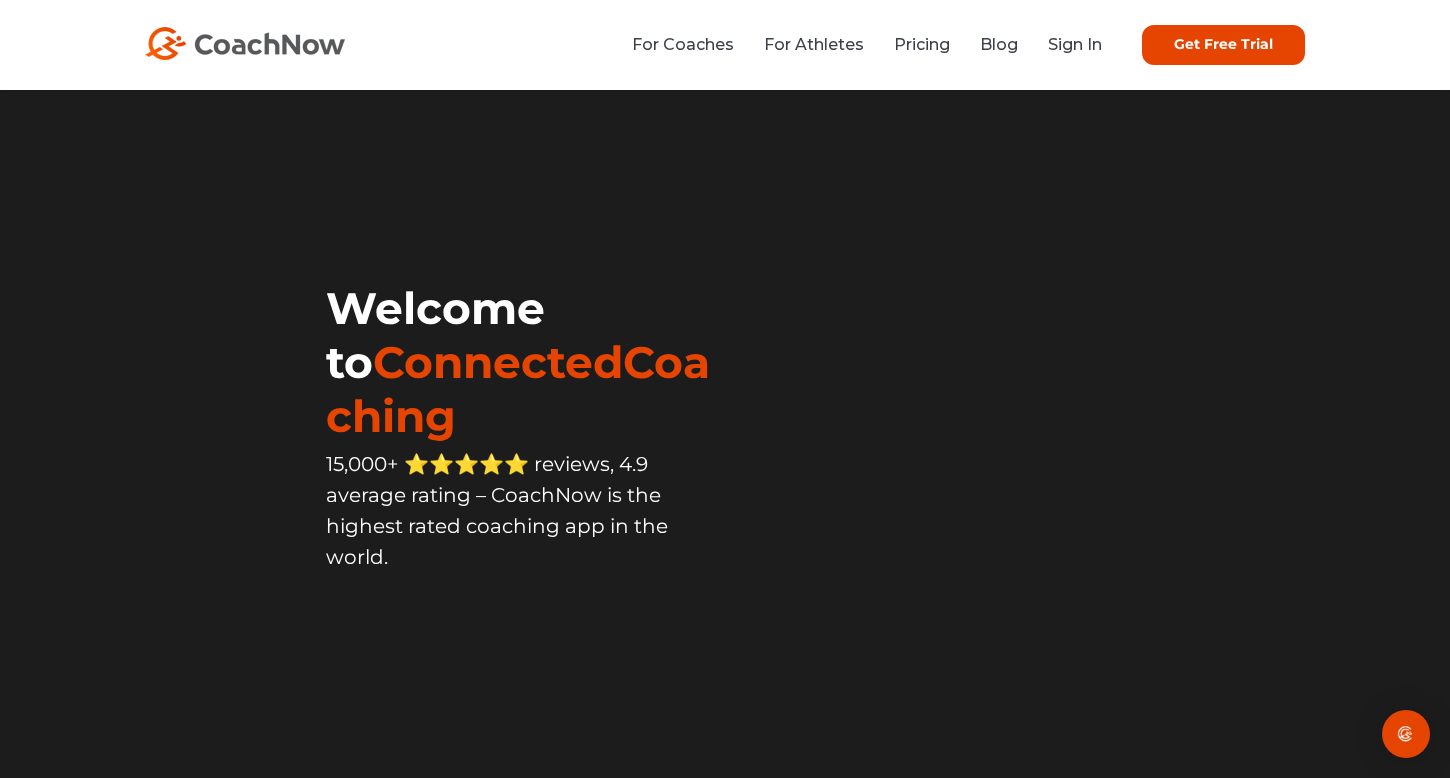 click on "For Coaches
For Athletes
Pricing
Blog
Sign In
Get Free Trial
Get Free Trial" at bounding box center (725, 45) 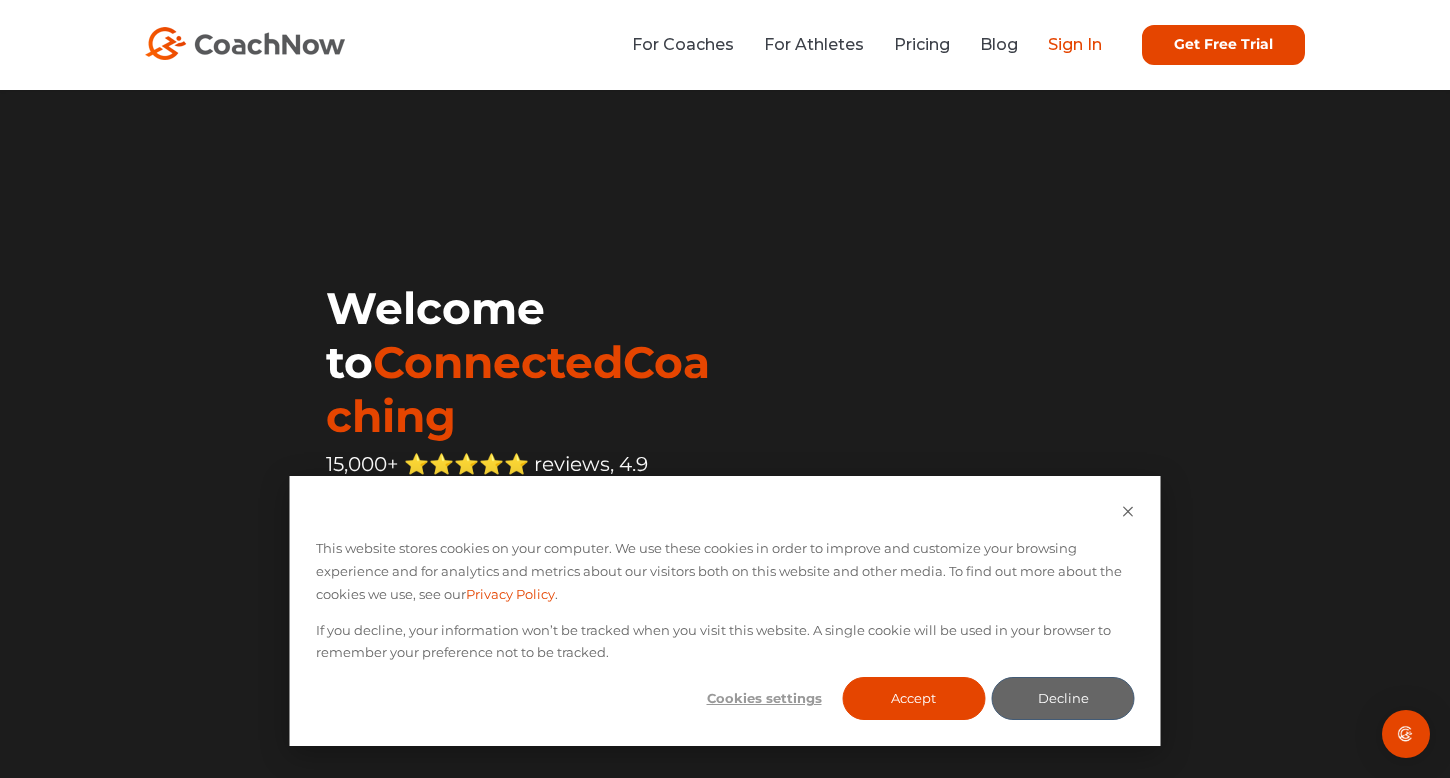 click on "Sign In" at bounding box center (1075, 44) 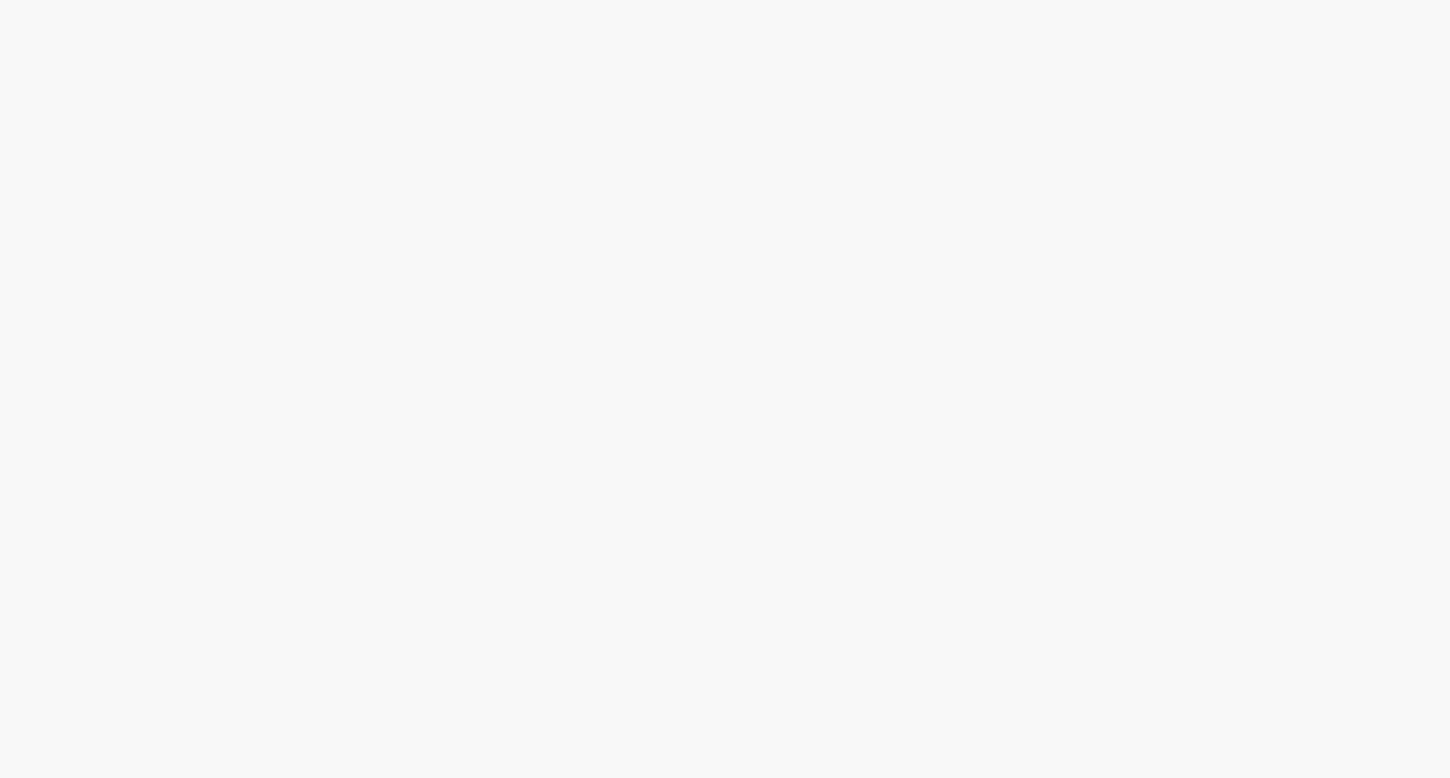 scroll, scrollTop: 0, scrollLeft: 0, axis: both 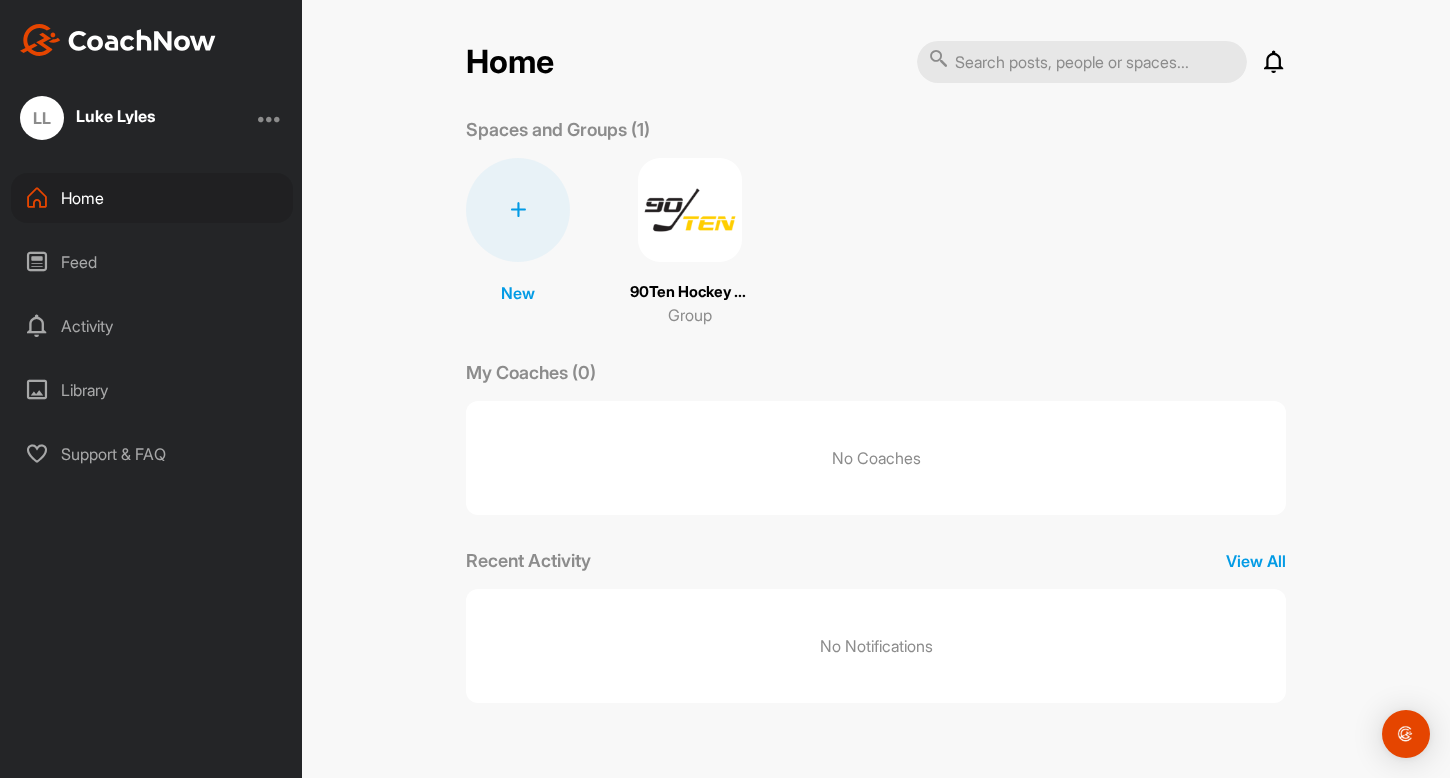 click at bounding box center (690, 210) 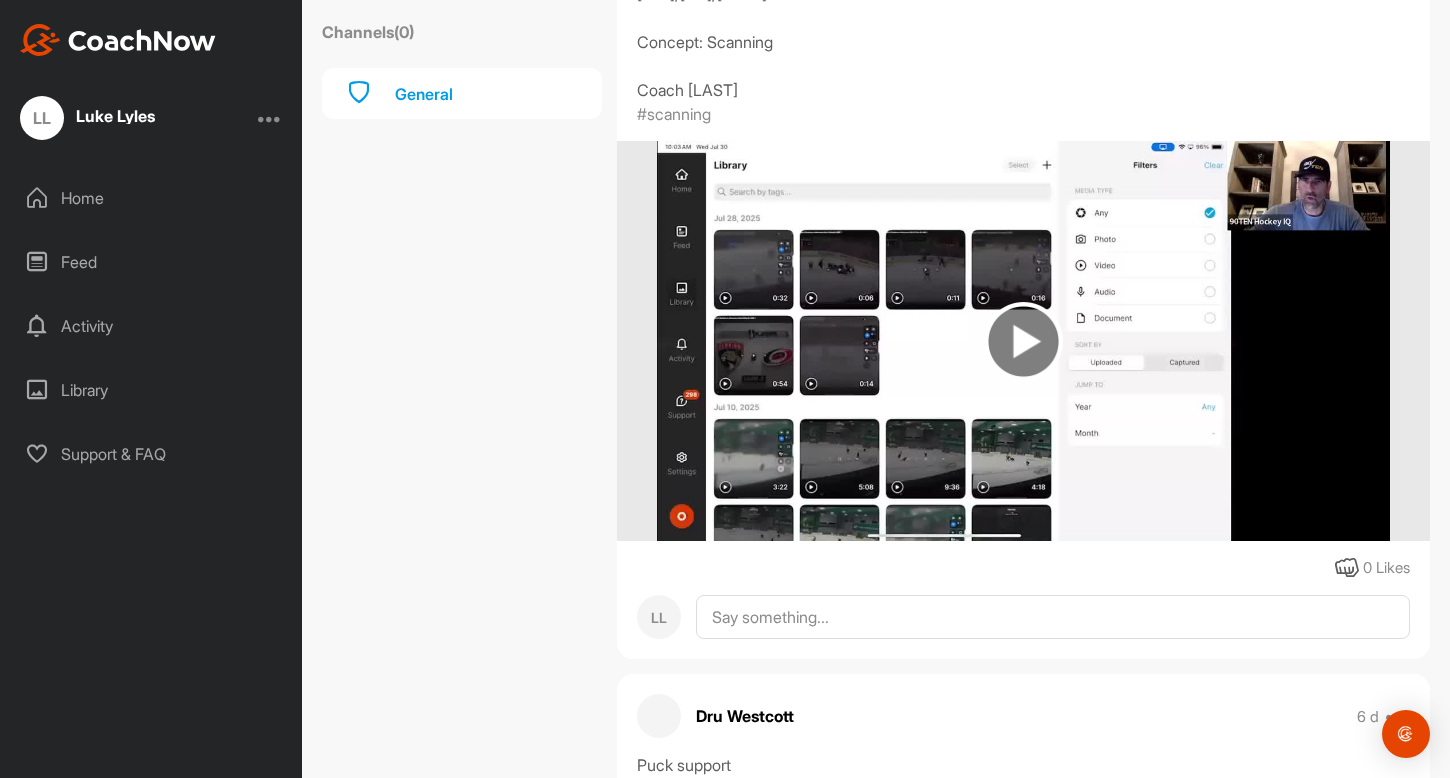 scroll, scrollTop: 941, scrollLeft: 0, axis: vertical 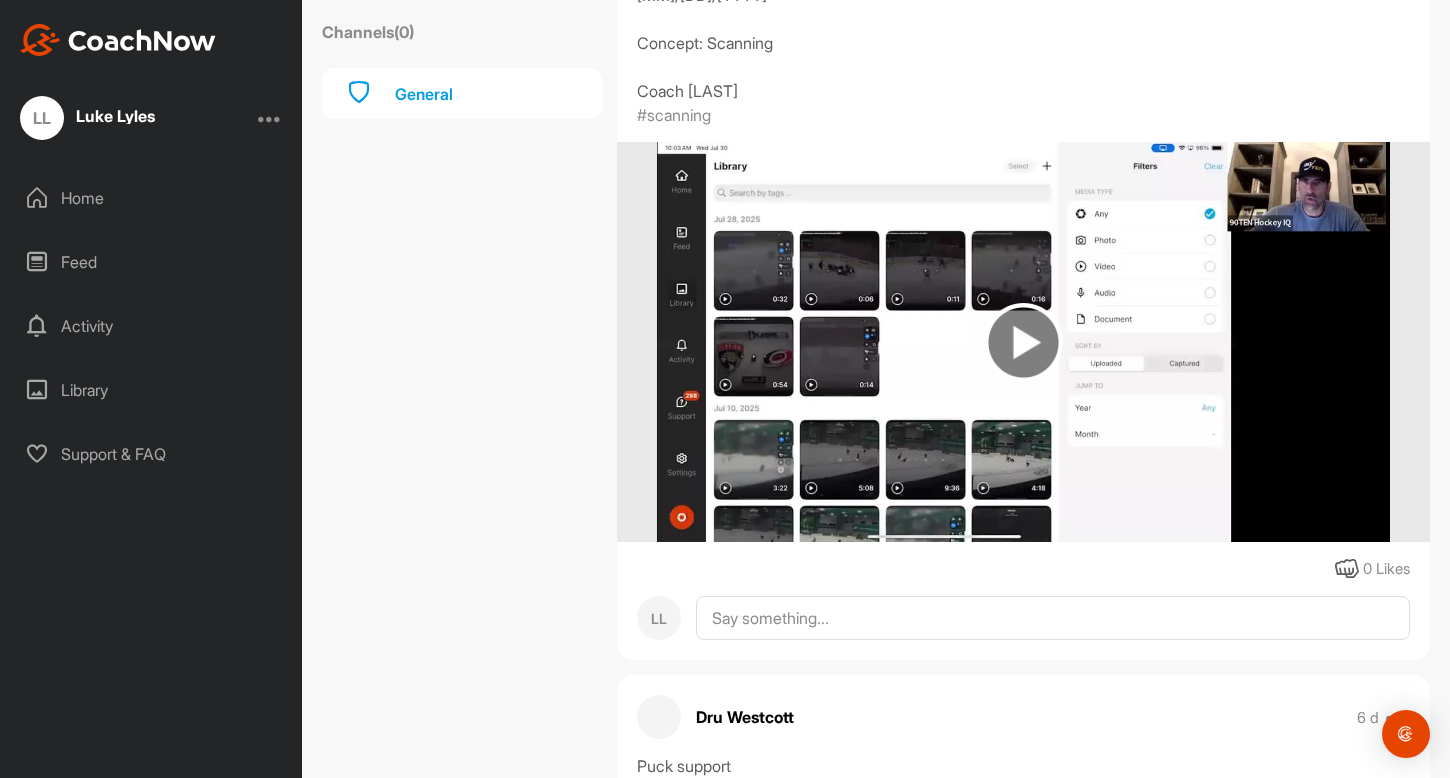 click at bounding box center [1024, 342] 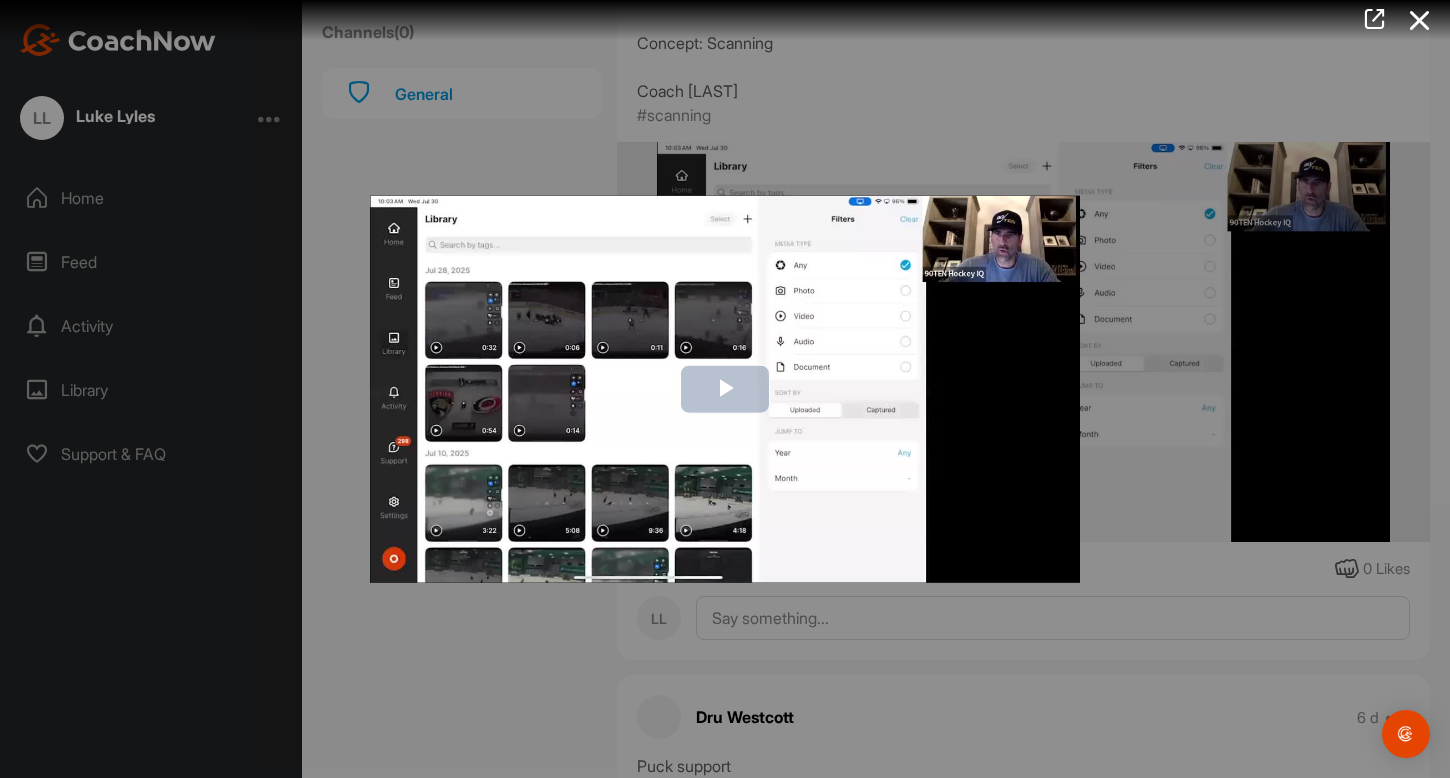 click at bounding box center [725, 389] 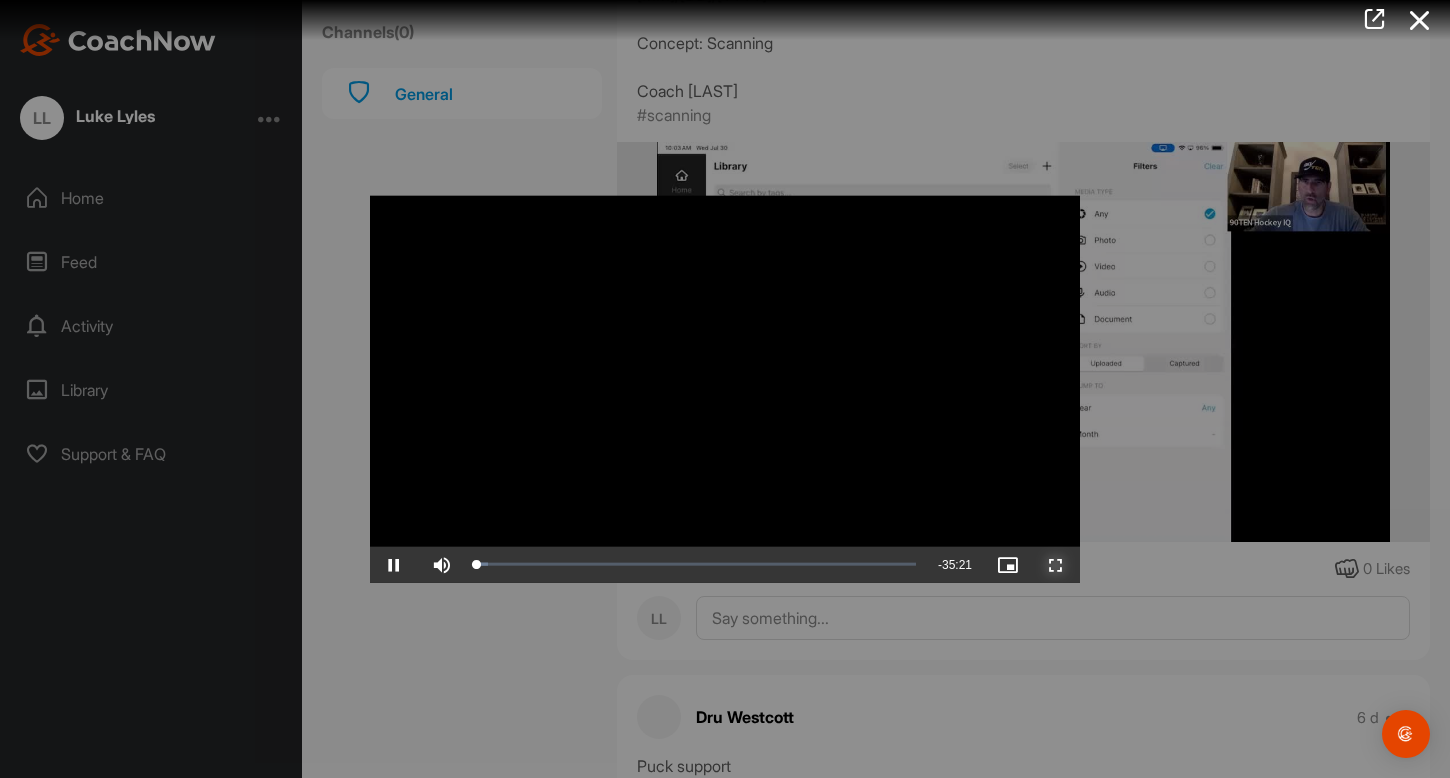 click at bounding box center [1056, 564] 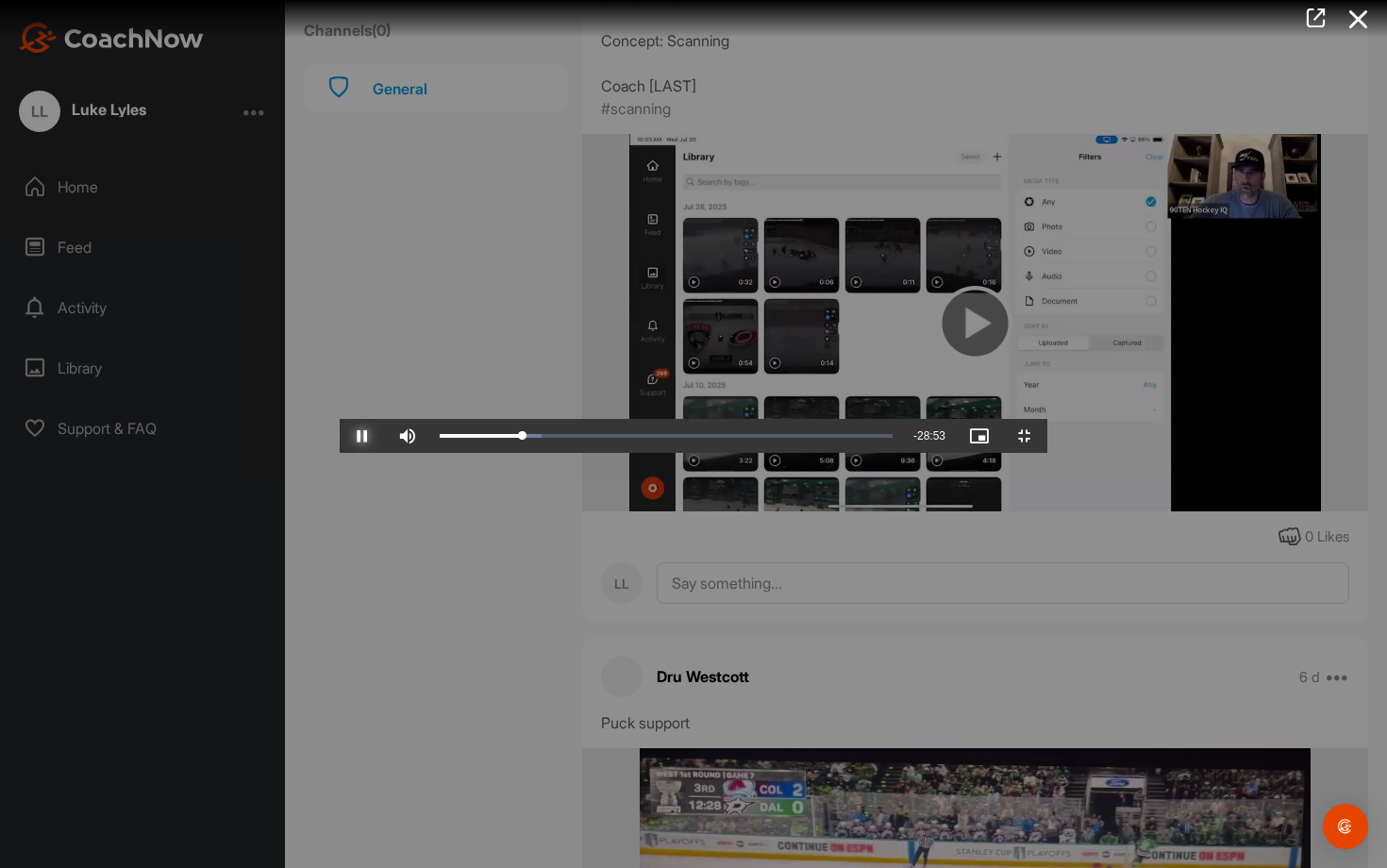 click at bounding box center (362, 436) 